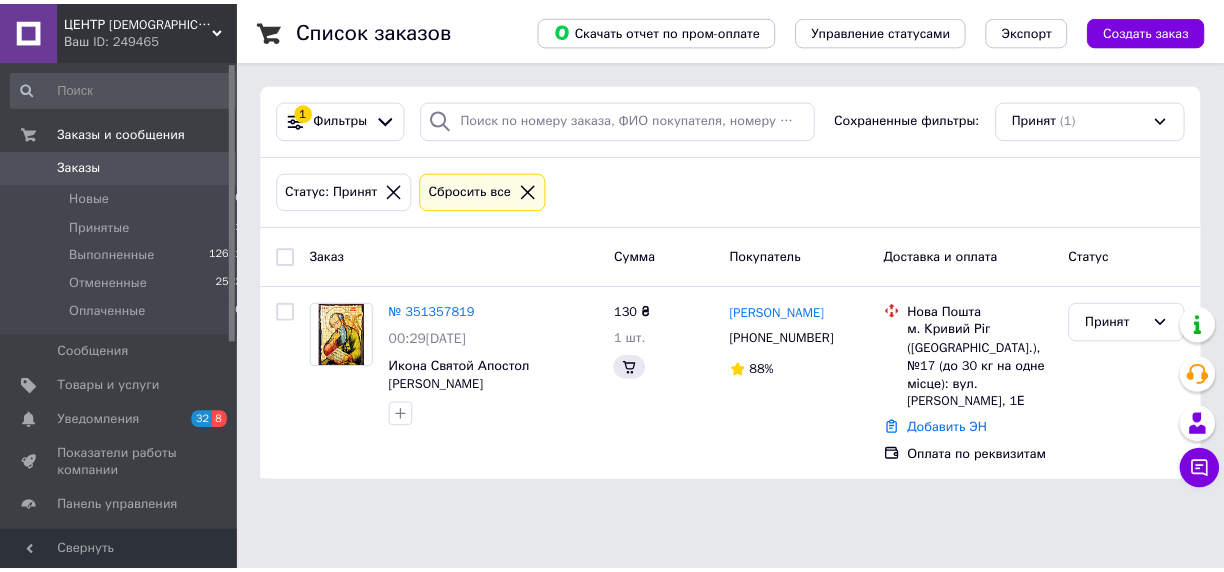 scroll, scrollTop: 0, scrollLeft: 0, axis: both 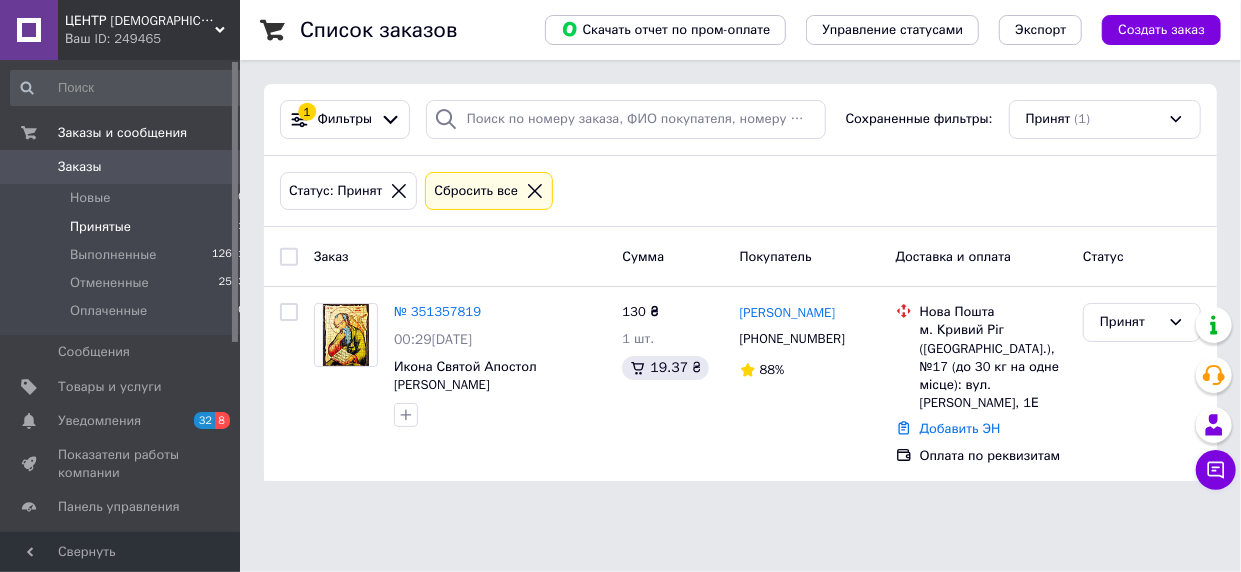 click at bounding box center (29, 167) 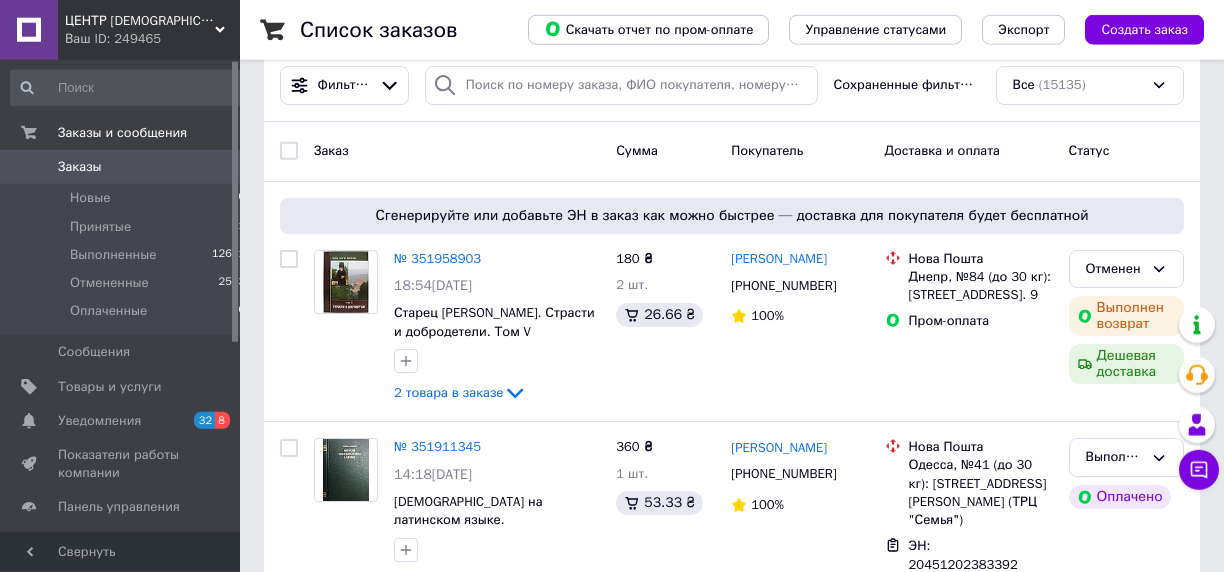 scroll, scrollTop: 34, scrollLeft: 0, axis: vertical 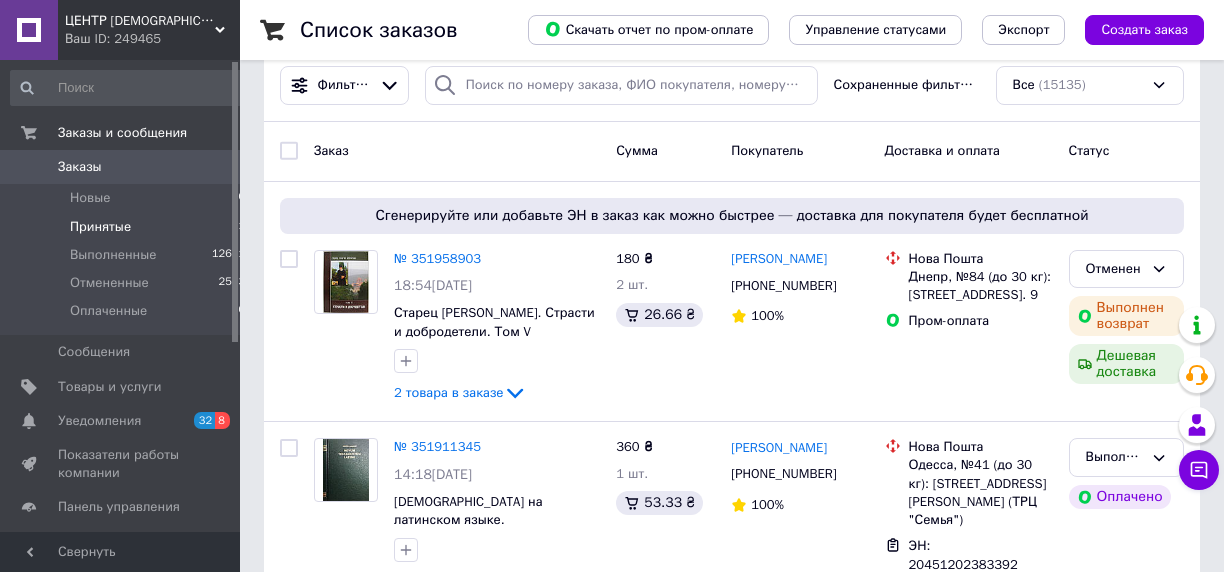 click on "Принятые" at bounding box center (100, 227) 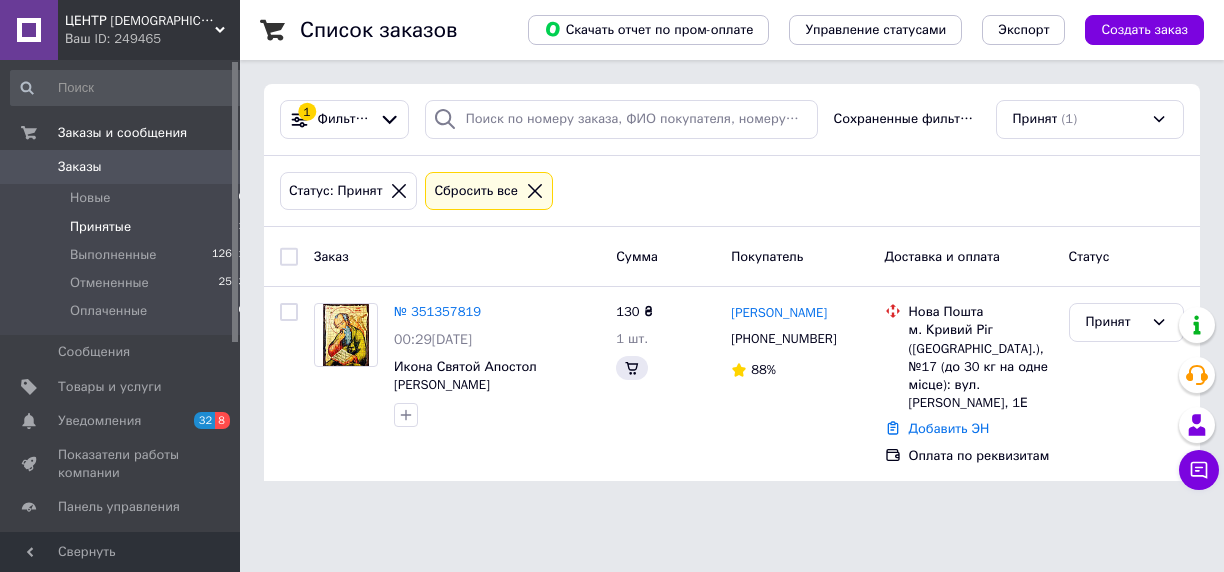 scroll, scrollTop: 0, scrollLeft: 0, axis: both 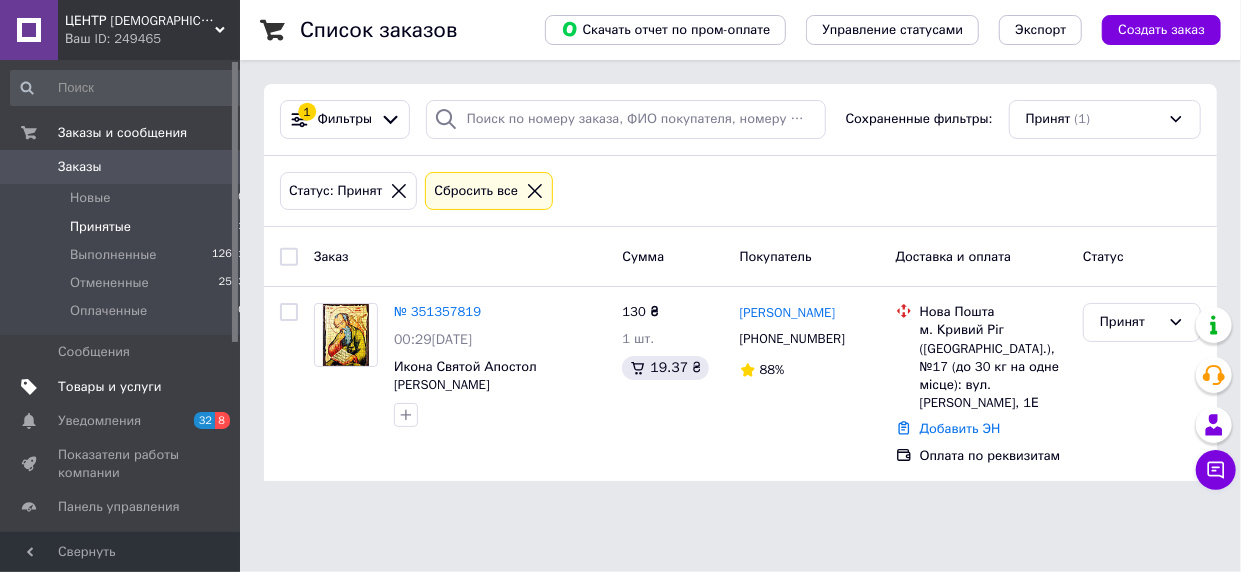 click on "Товары и услуги" at bounding box center (110, 387) 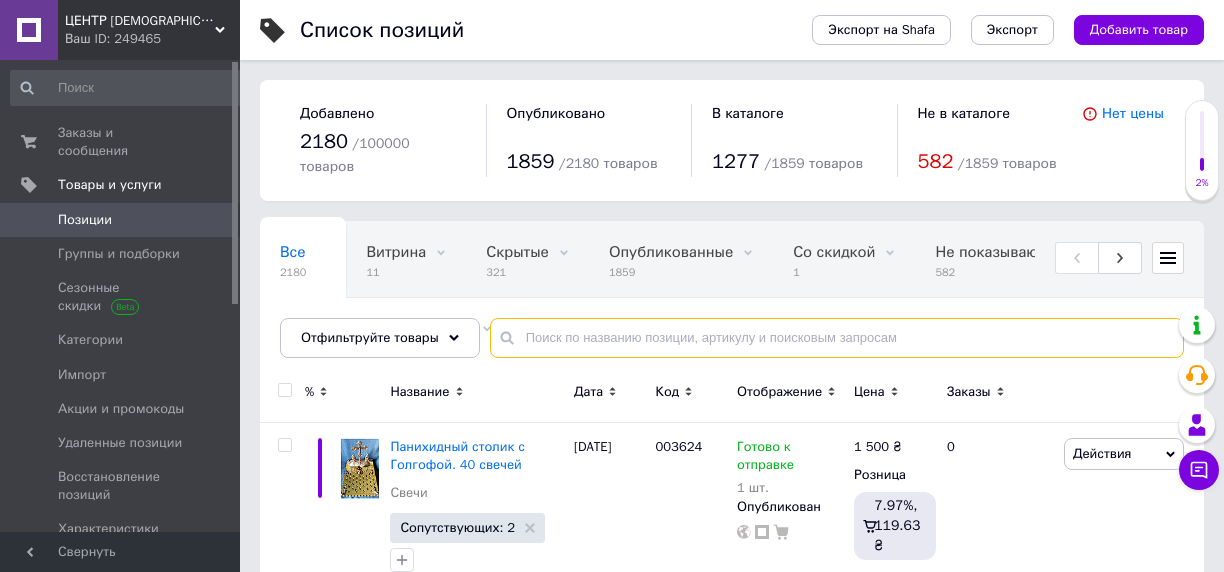 click at bounding box center [837, 338] 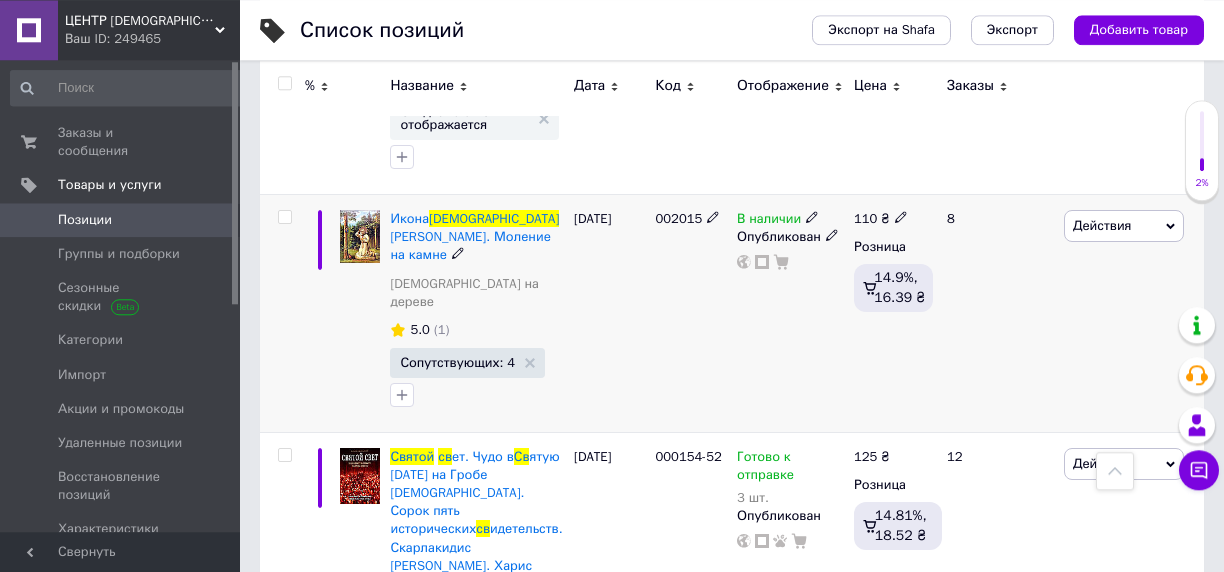 scroll, scrollTop: 485, scrollLeft: 0, axis: vertical 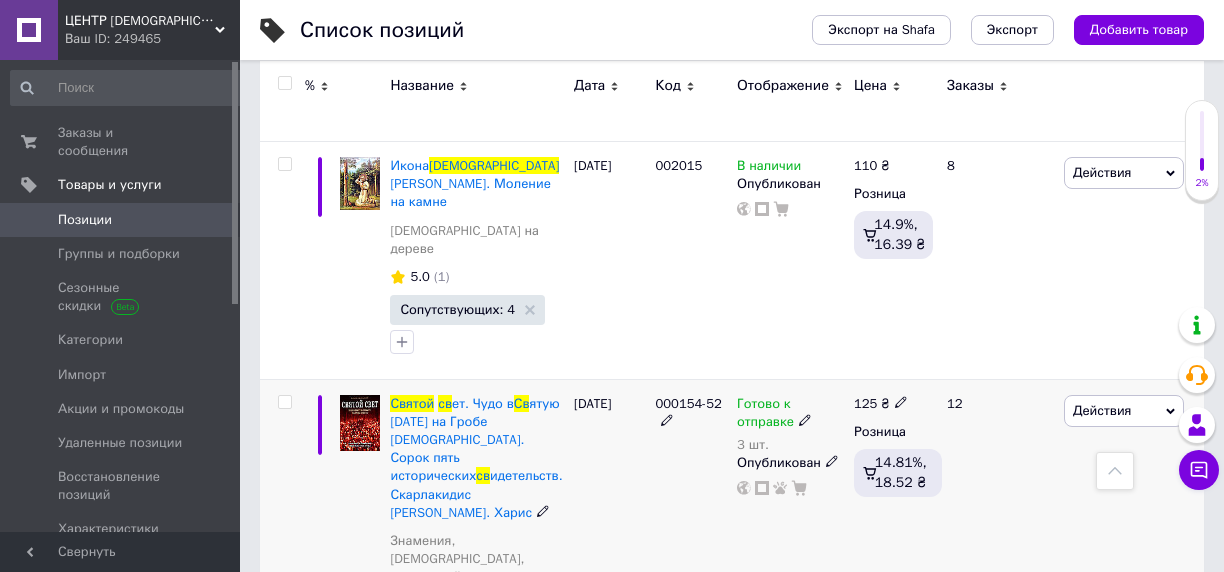 type on "святой св" 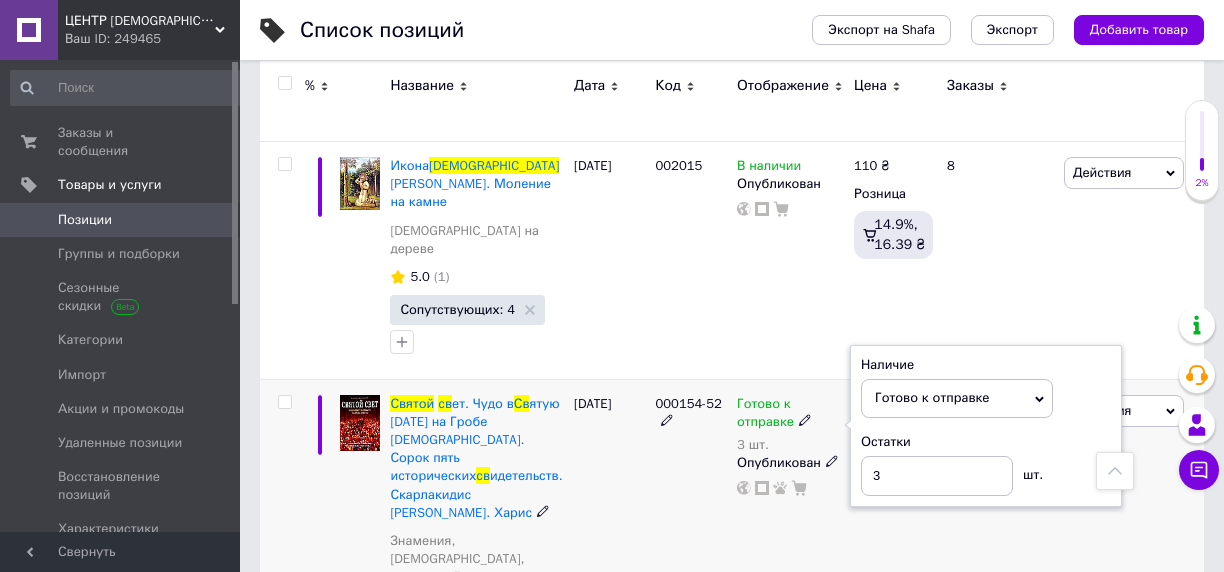 click on "Наличие Готово к отправке В наличии Нет в наличии Под заказ Остатки 3 шт." at bounding box center (986, 426) 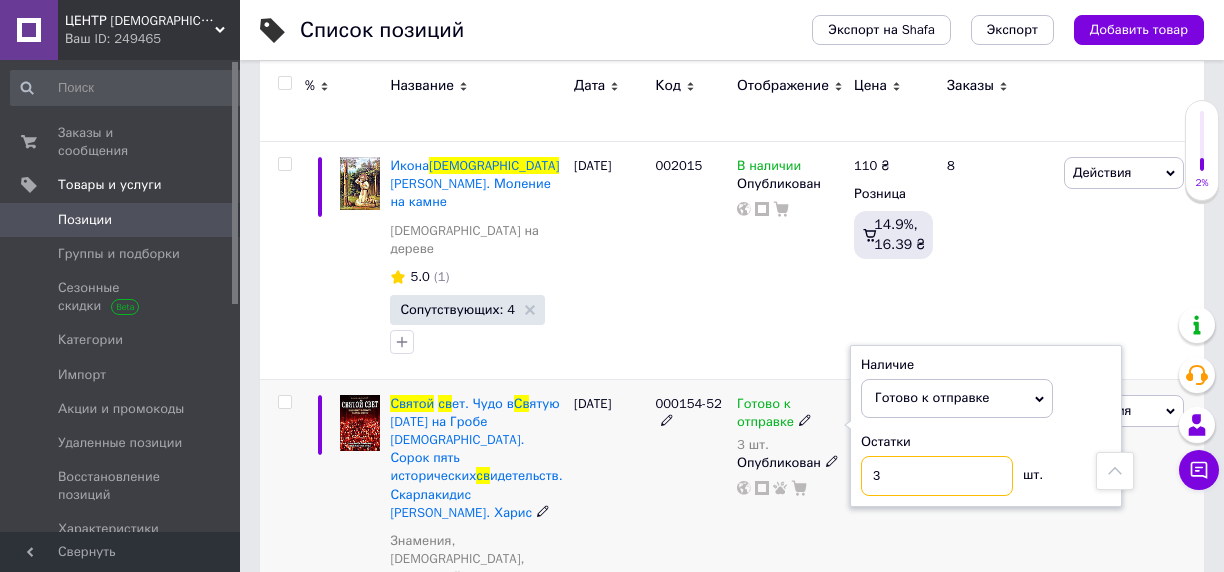 drag, startPoint x: 959, startPoint y: 425, endPoint x: 780, endPoint y: 448, distance: 180.4716 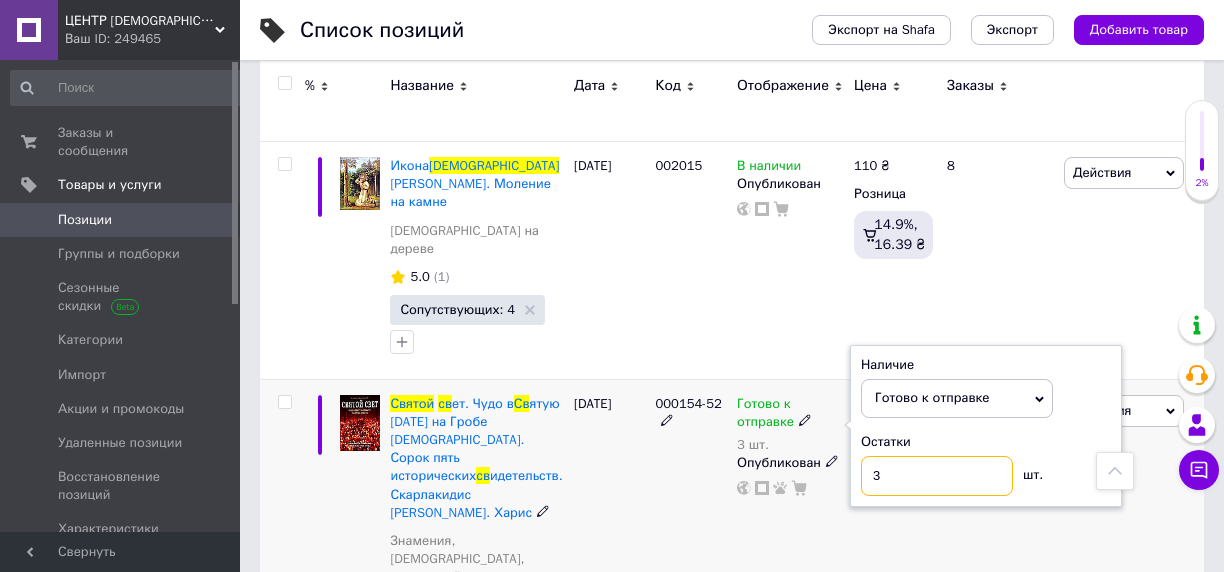 click on "3" at bounding box center [937, 476] 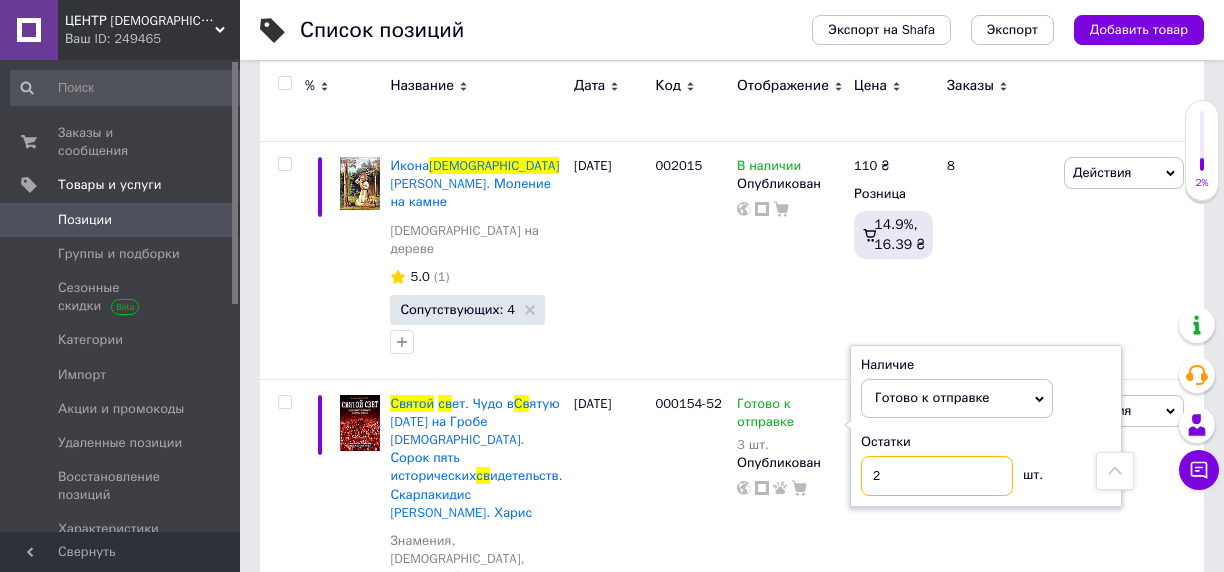 type on "2" 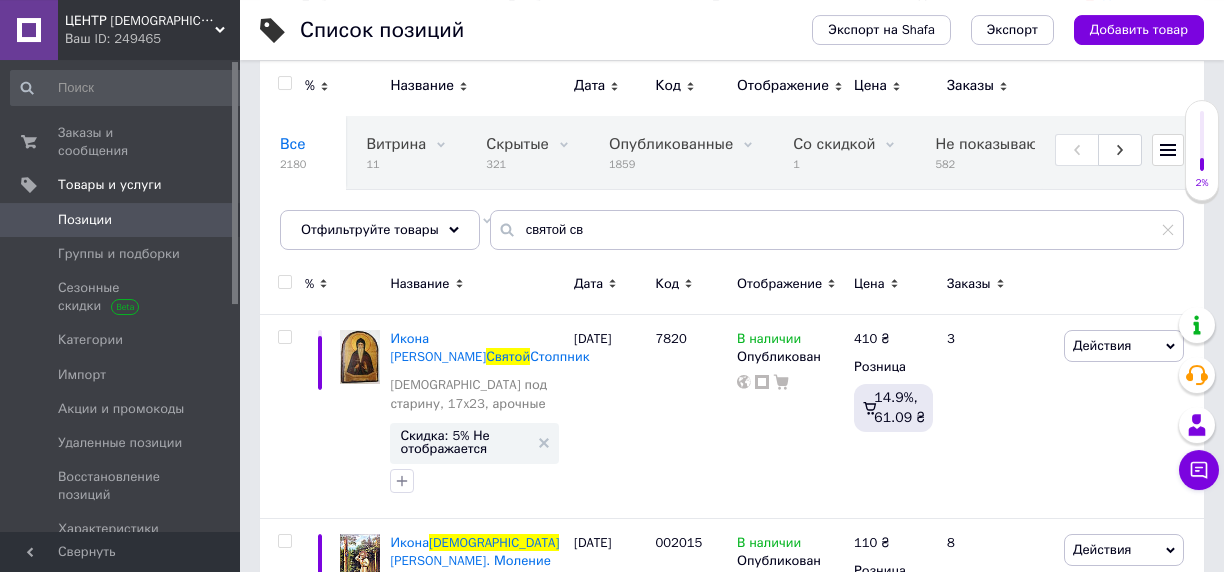 scroll, scrollTop: 69, scrollLeft: 0, axis: vertical 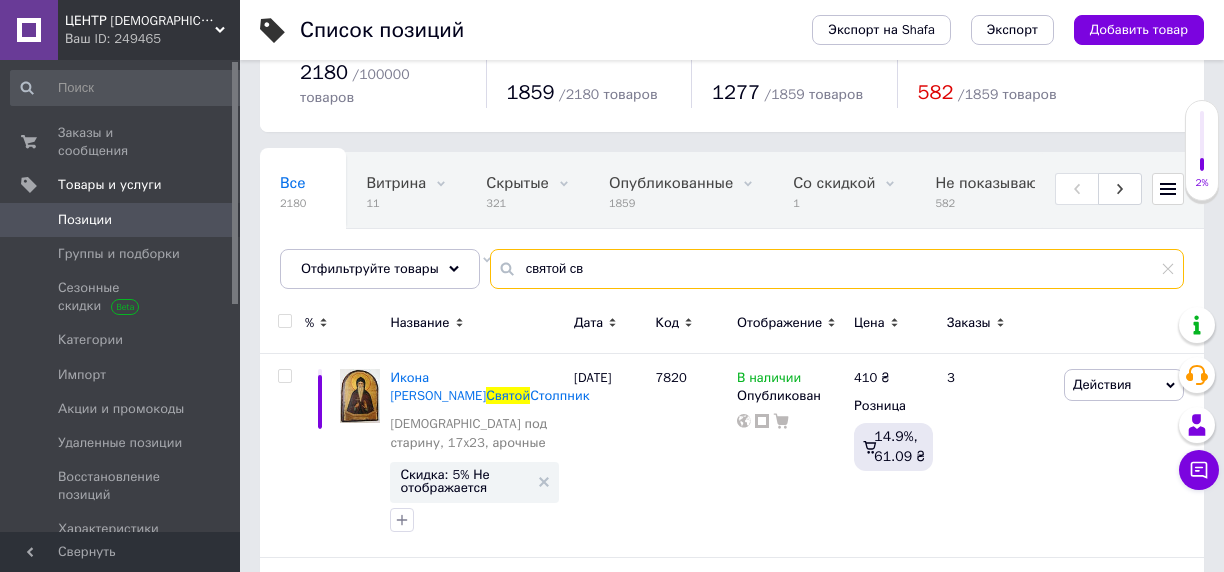 drag, startPoint x: 718, startPoint y: 253, endPoint x: 367, endPoint y: 273, distance: 351.56934 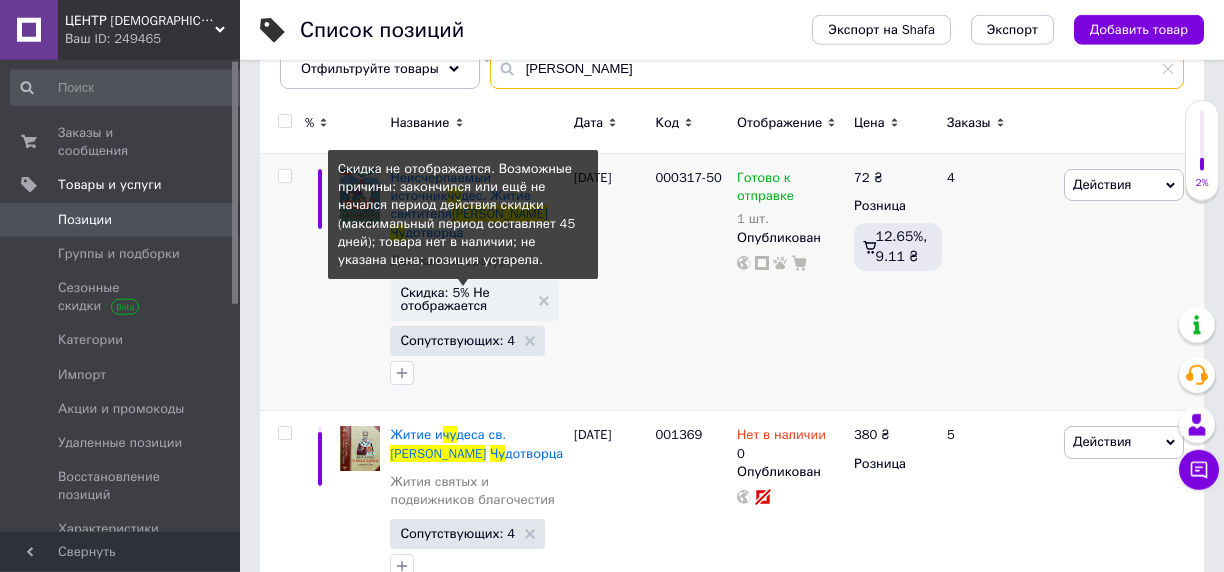 scroll, scrollTop: 277, scrollLeft: 0, axis: vertical 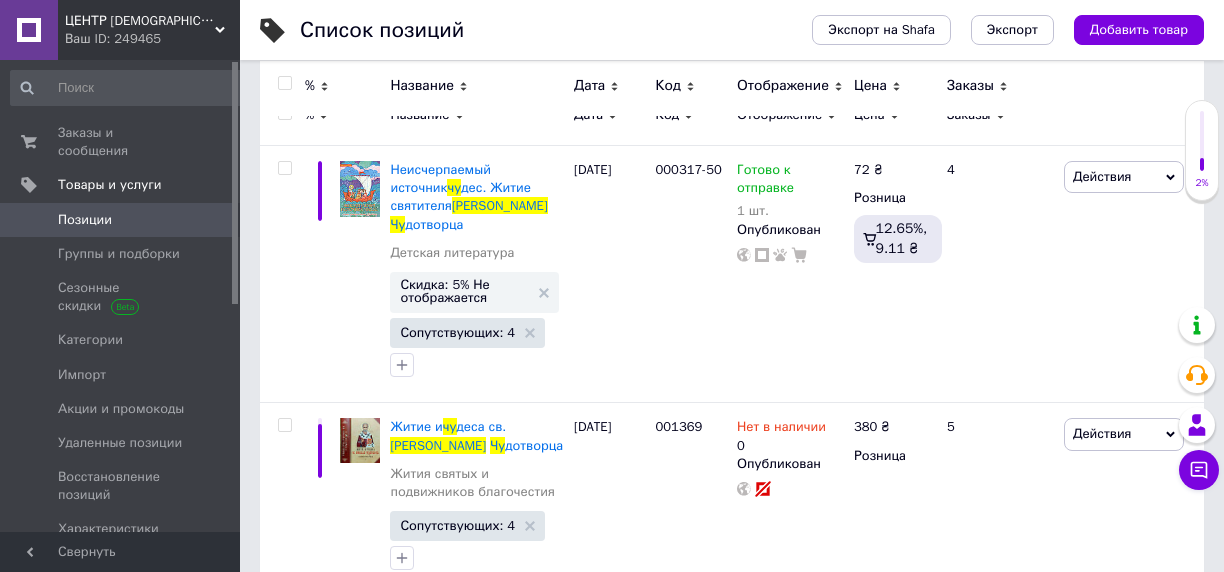 type on "[PERSON_NAME]" 